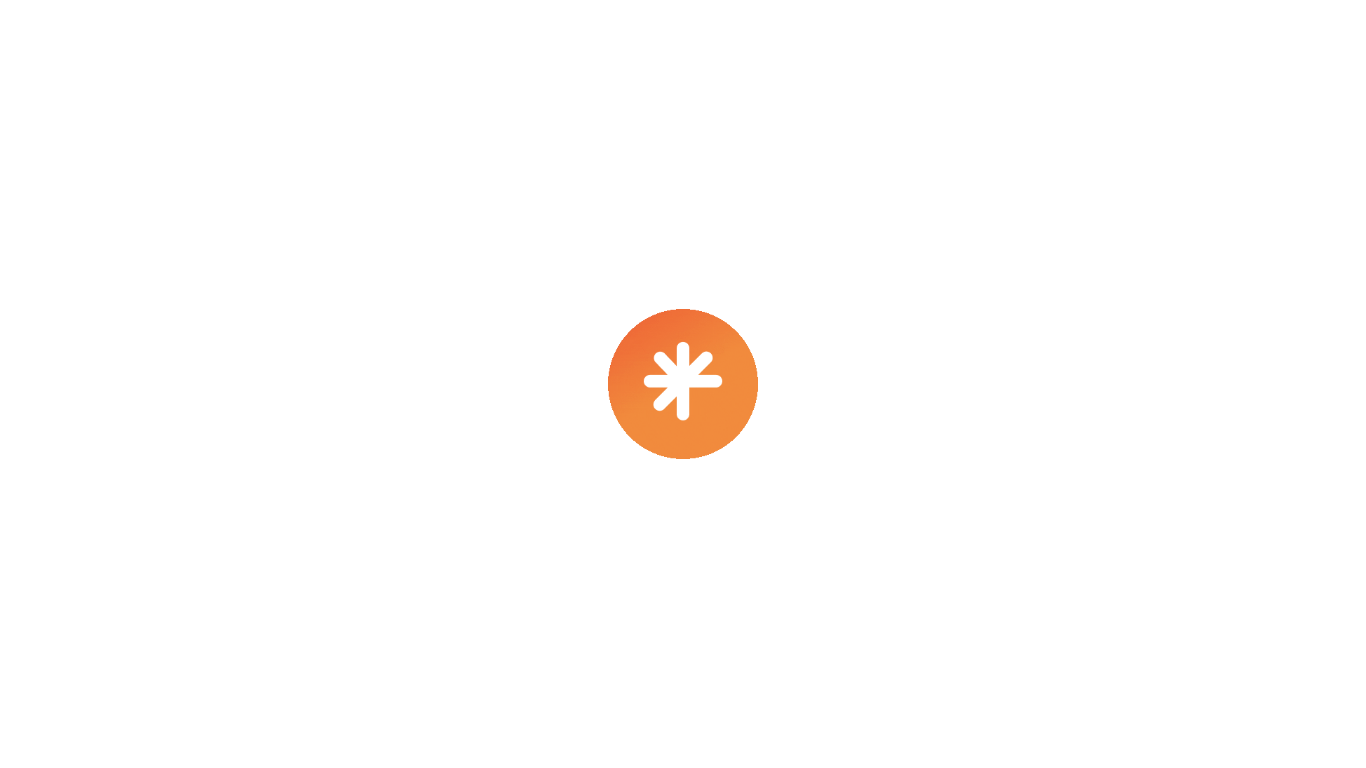 scroll, scrollTop: 0, scrollLeft: 0, axis: both 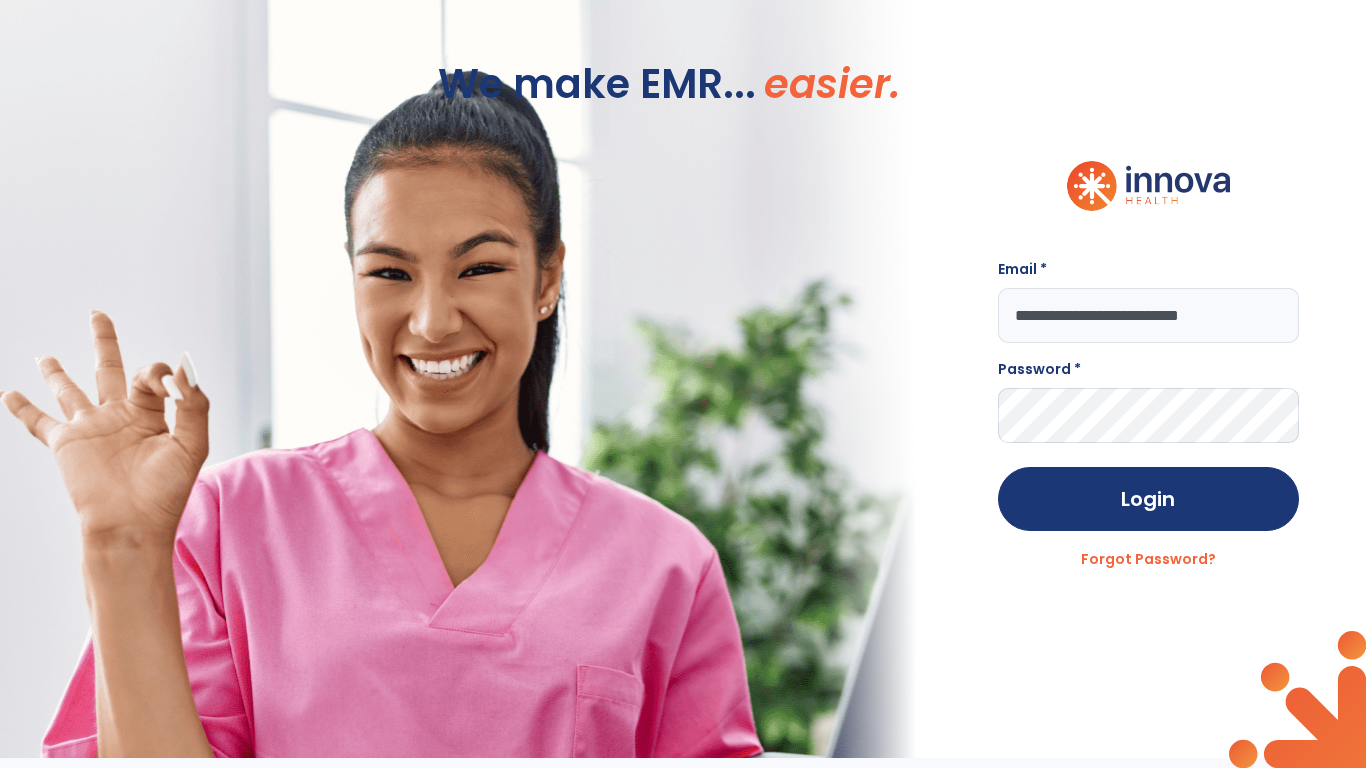 type on "**********" 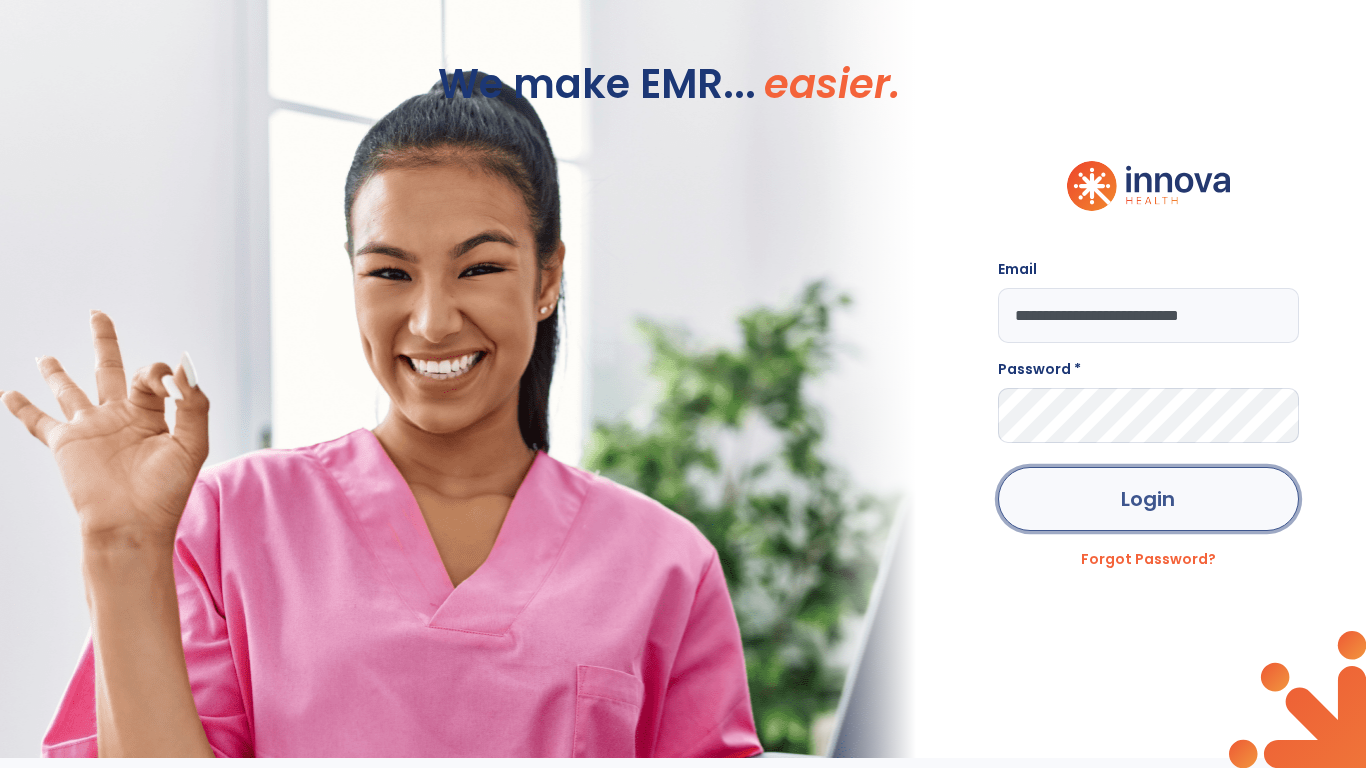 click on "Login" 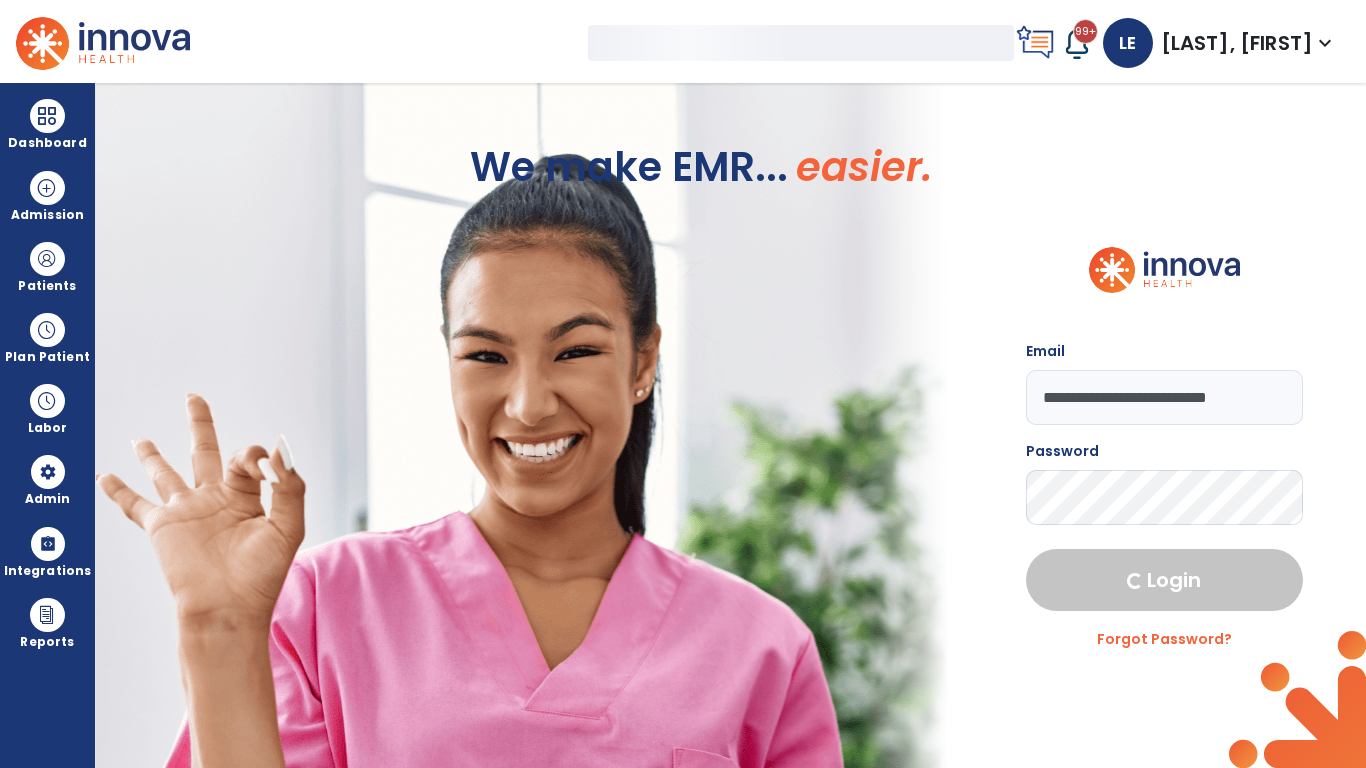 select on "***" 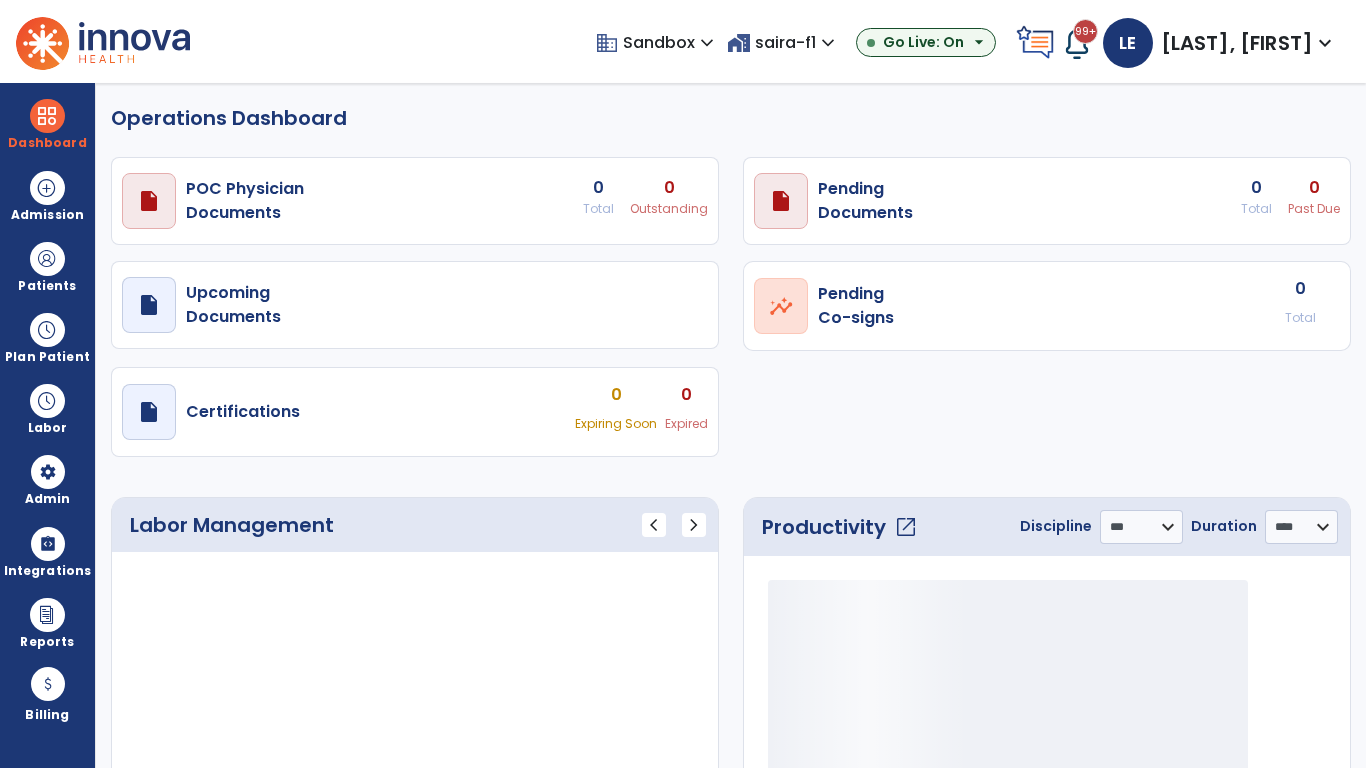select on "***" 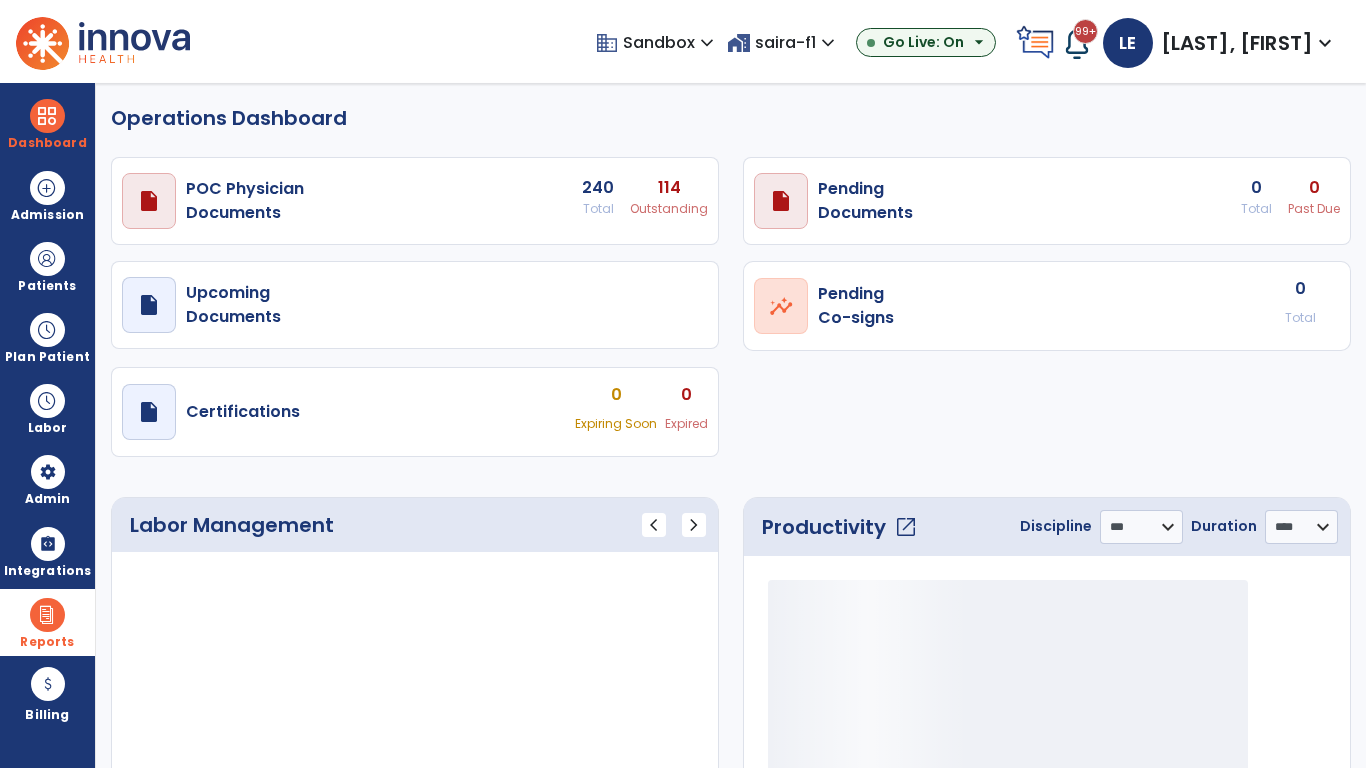 click at bounding box center (47, 615) 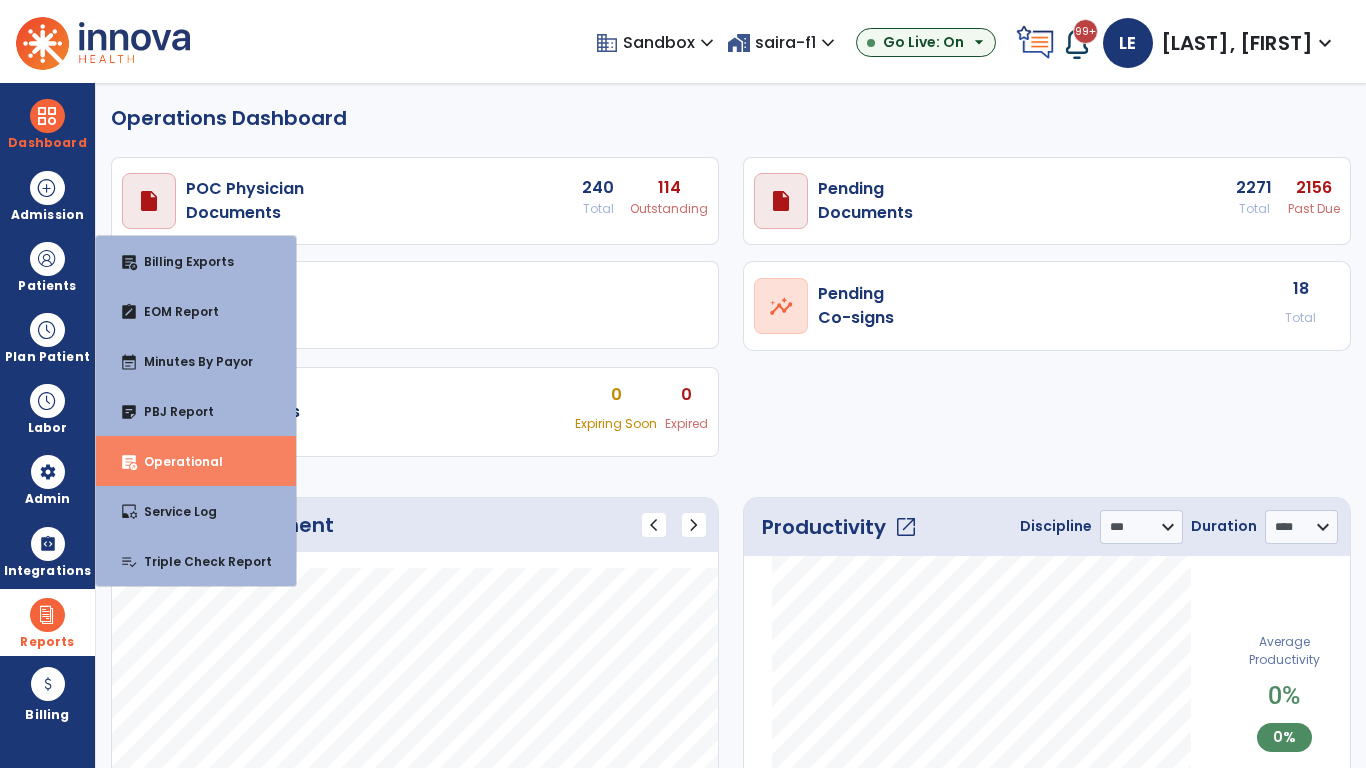 click on "Operational" at bounding box center [175, 461] 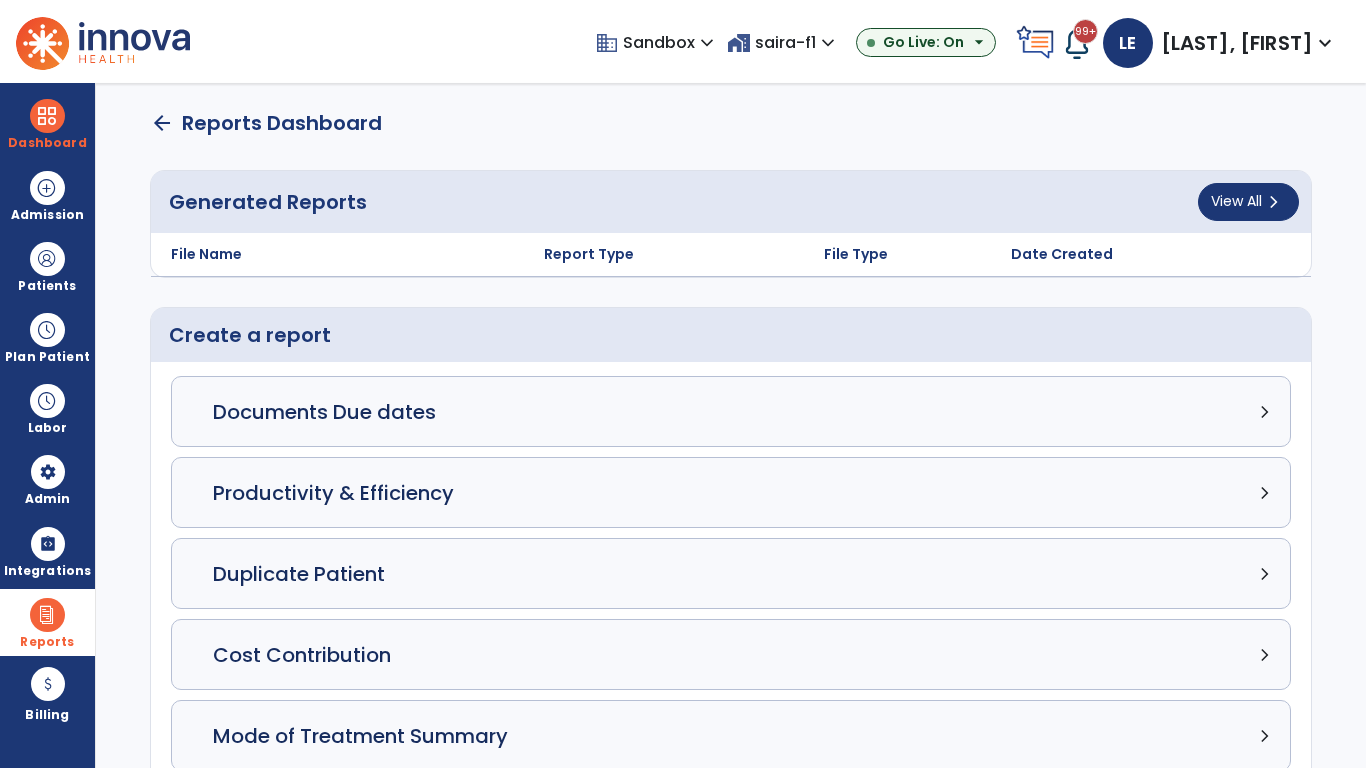 select on "*****" 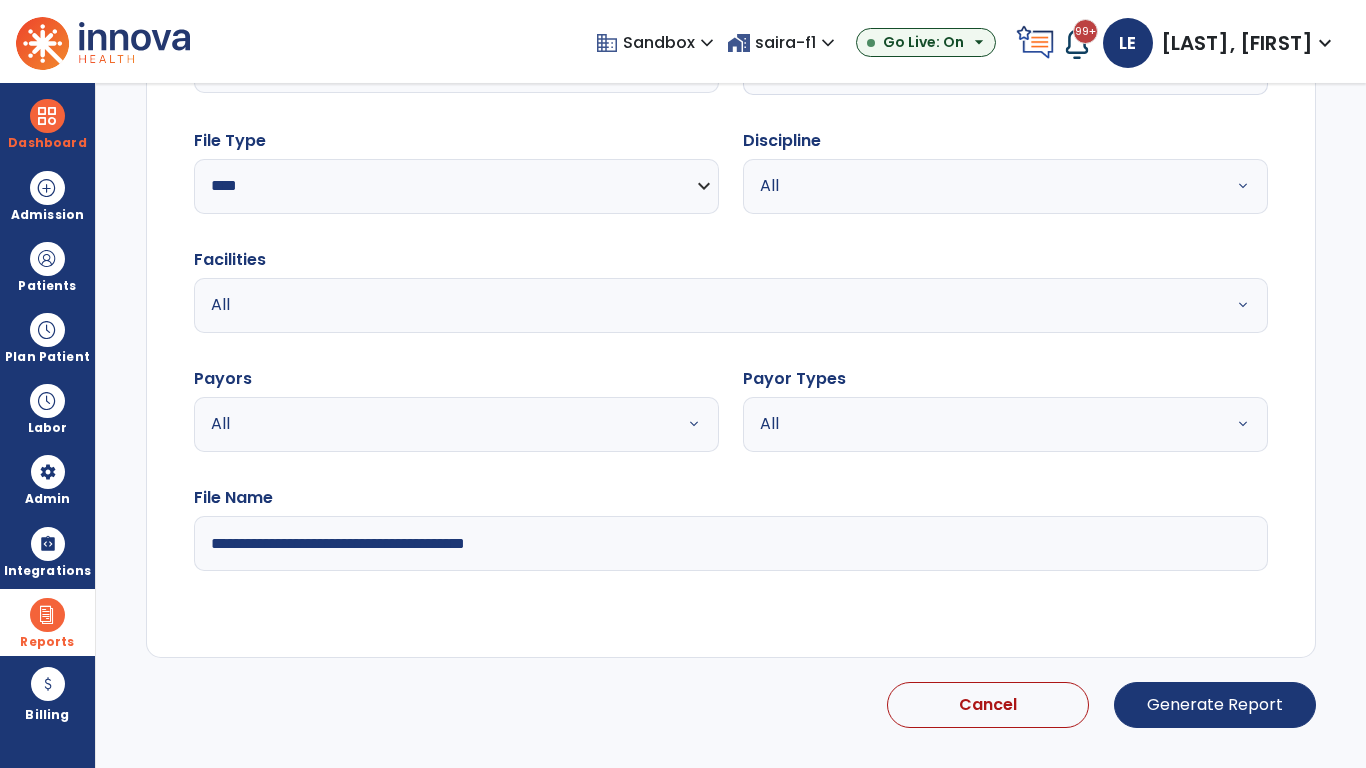 select on "*****" 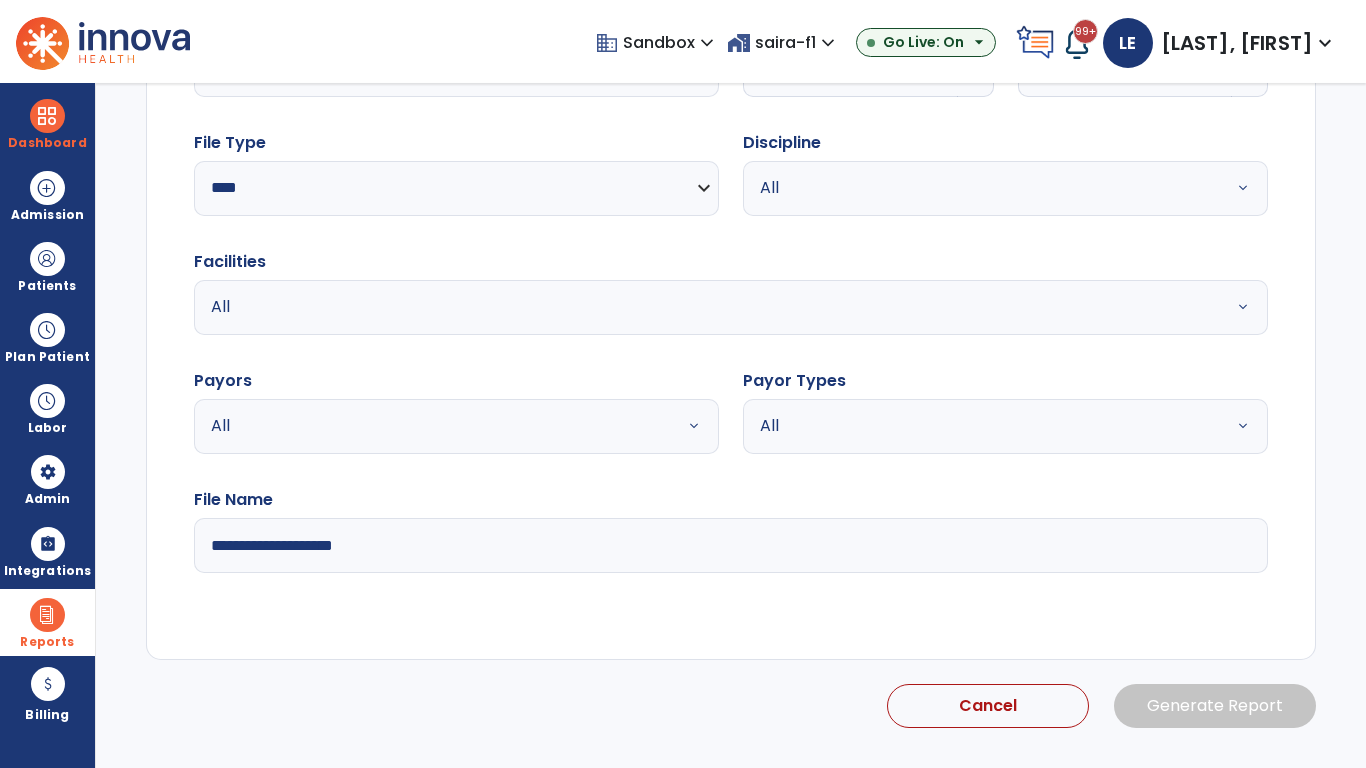 click 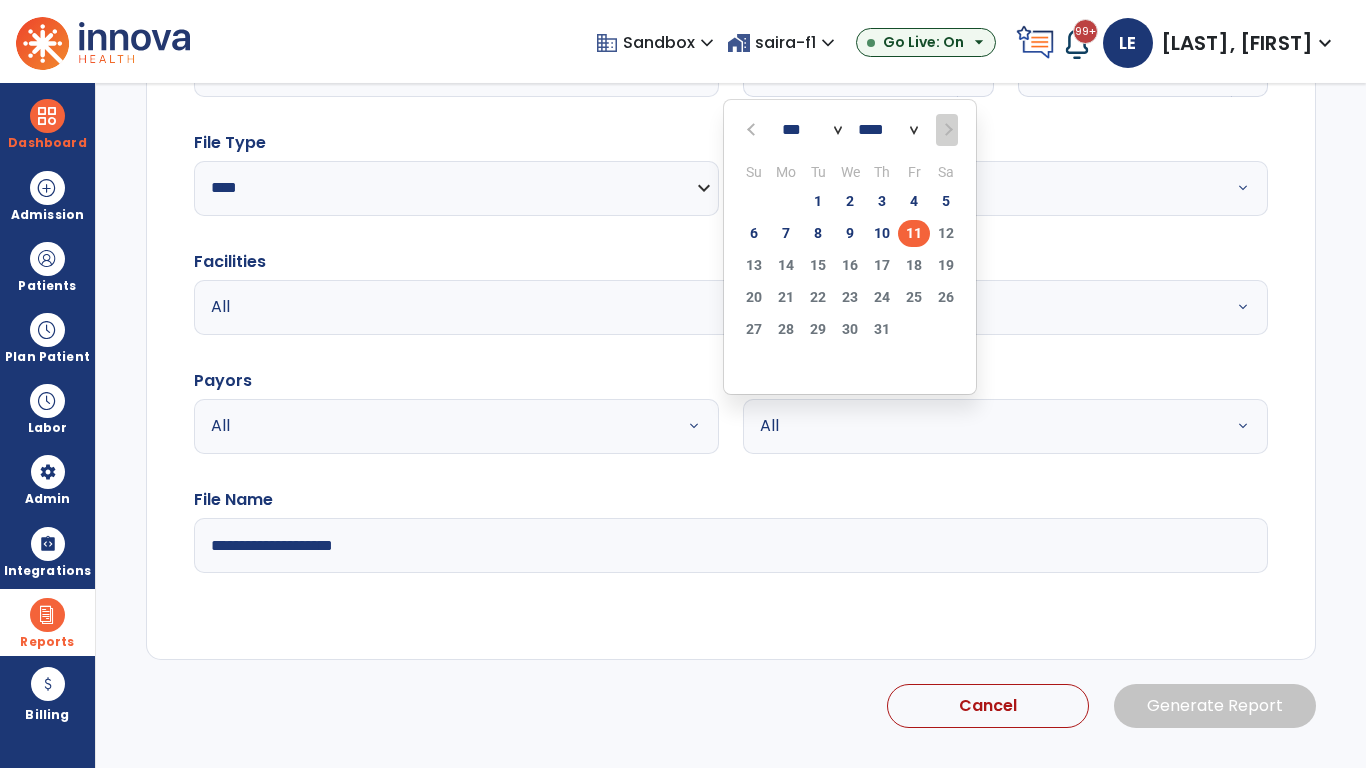scroll, scrollTop: 192, scrollLeft: 0, axis: vertical 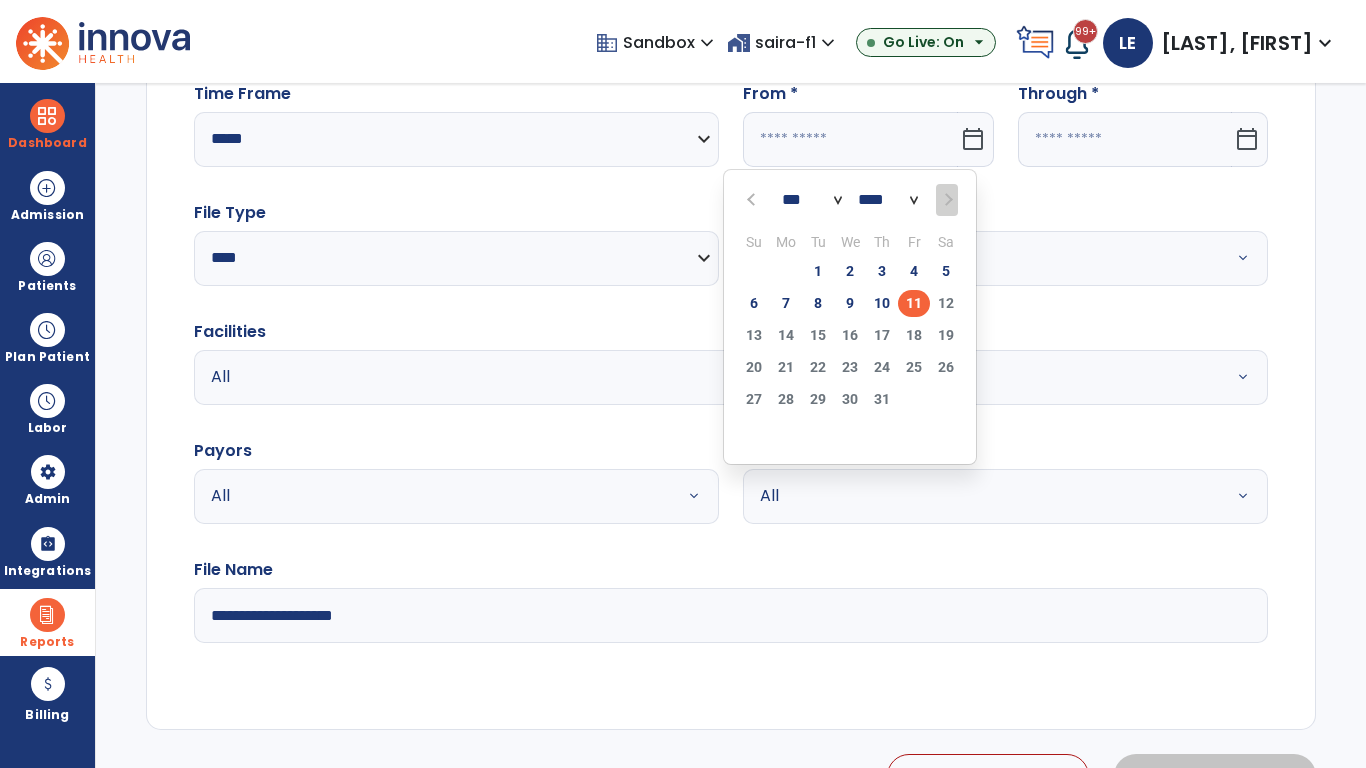 select on "****" 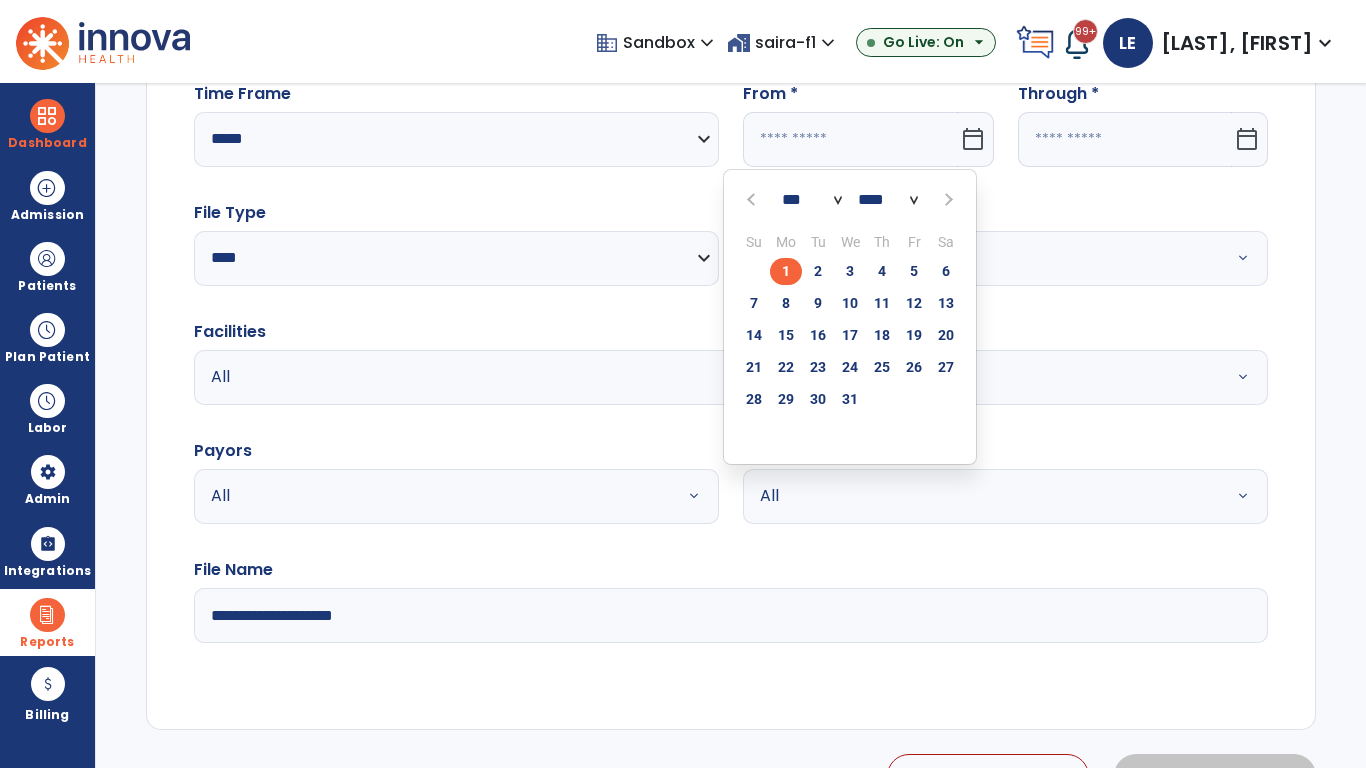 select on "**" 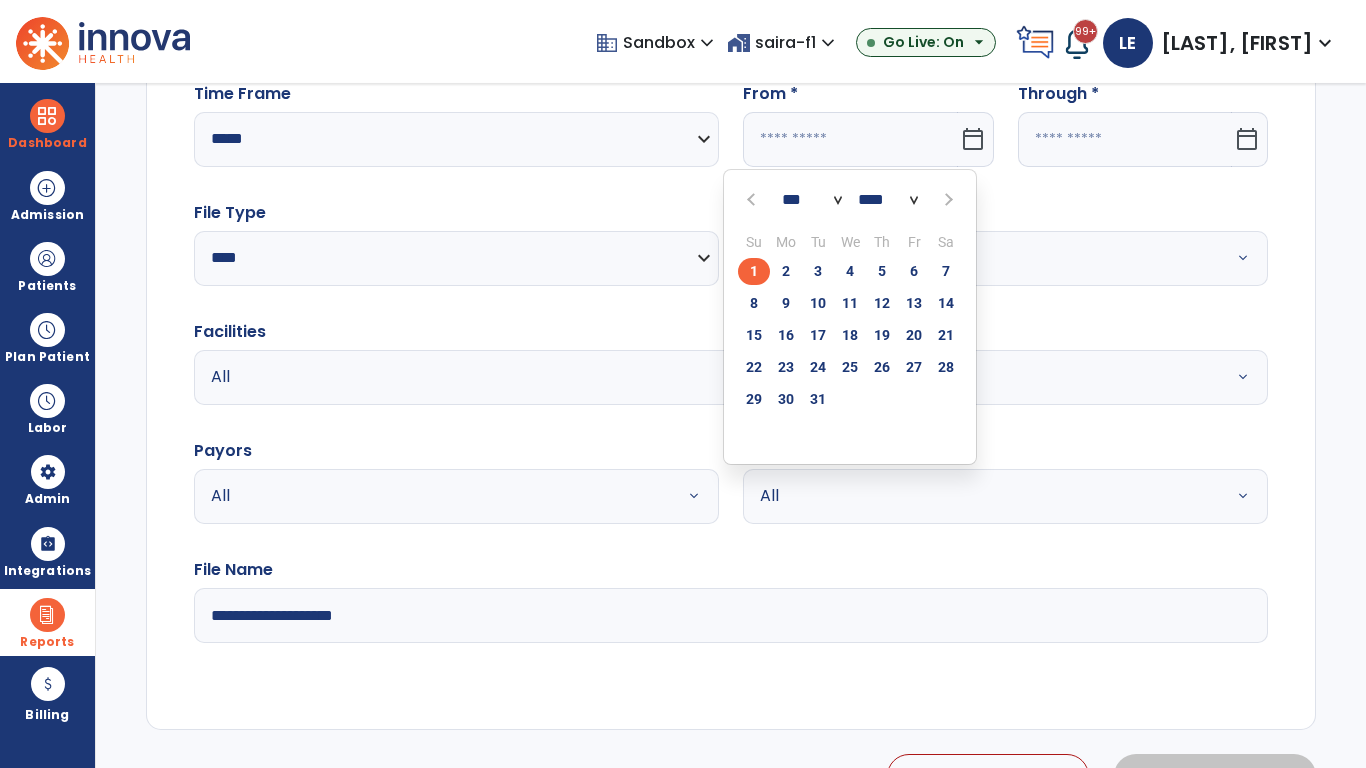 click on "1" 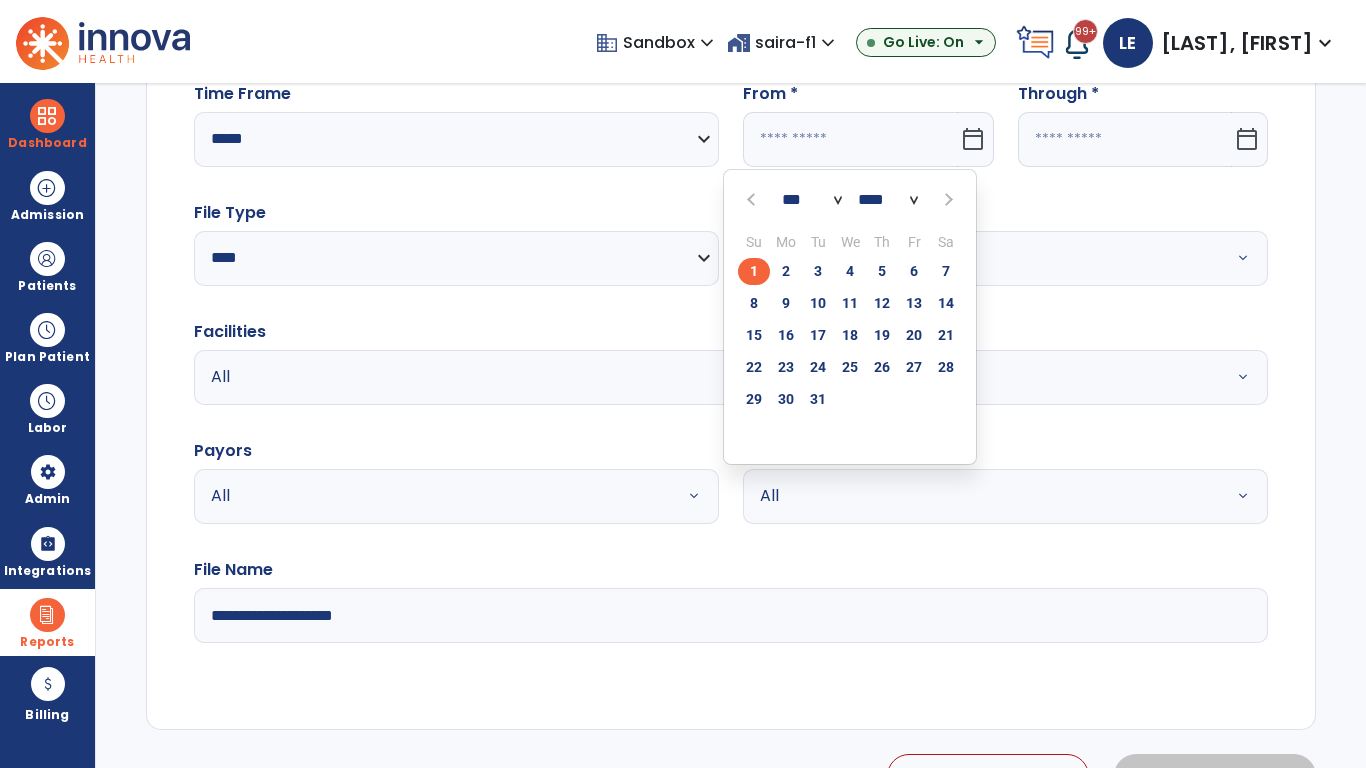 type on "**********" 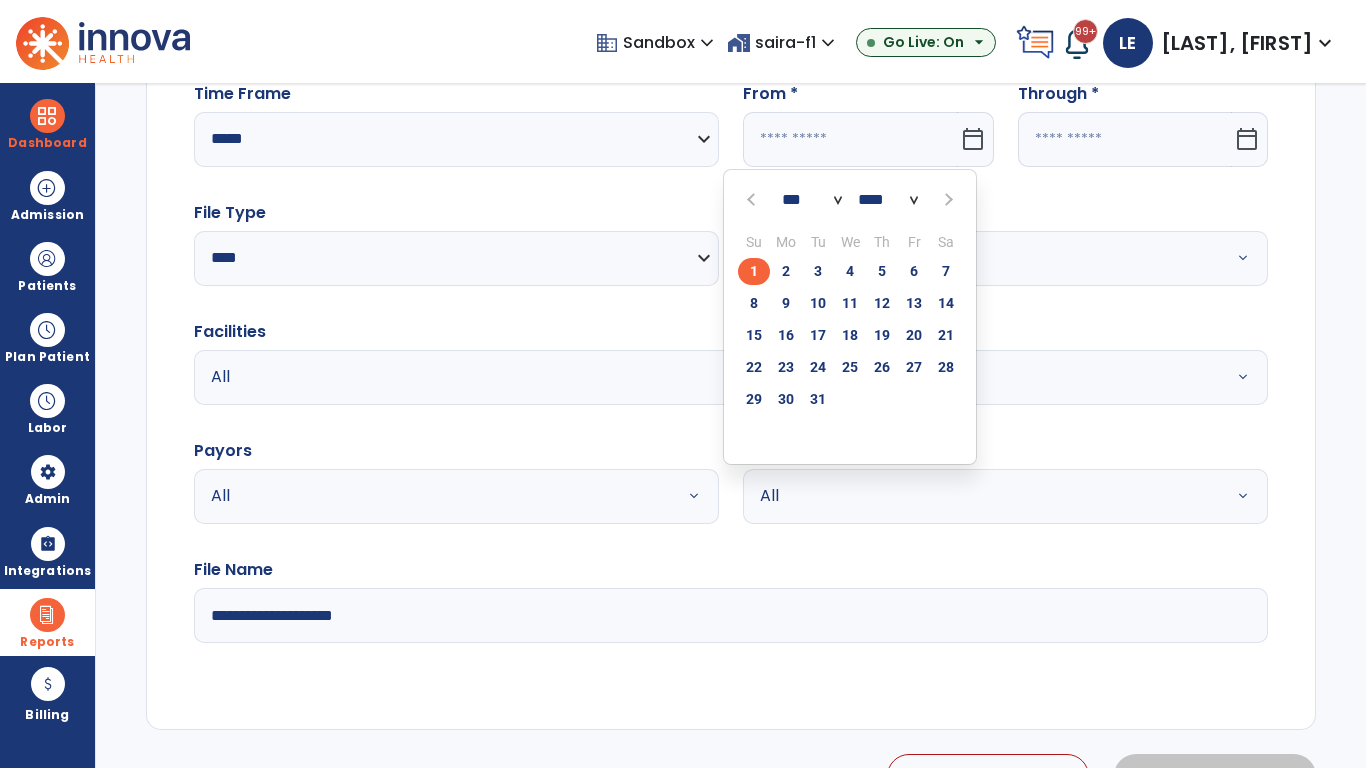 type on "*********" 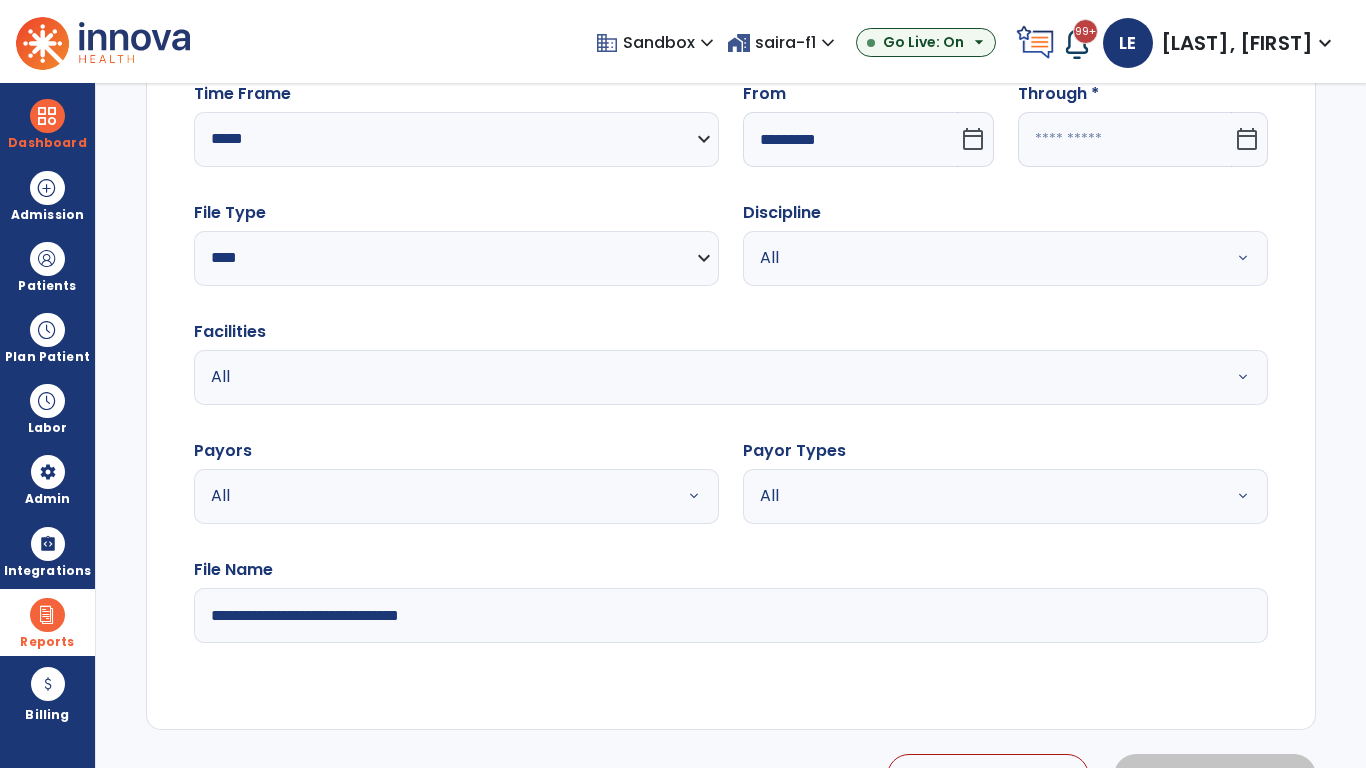 click 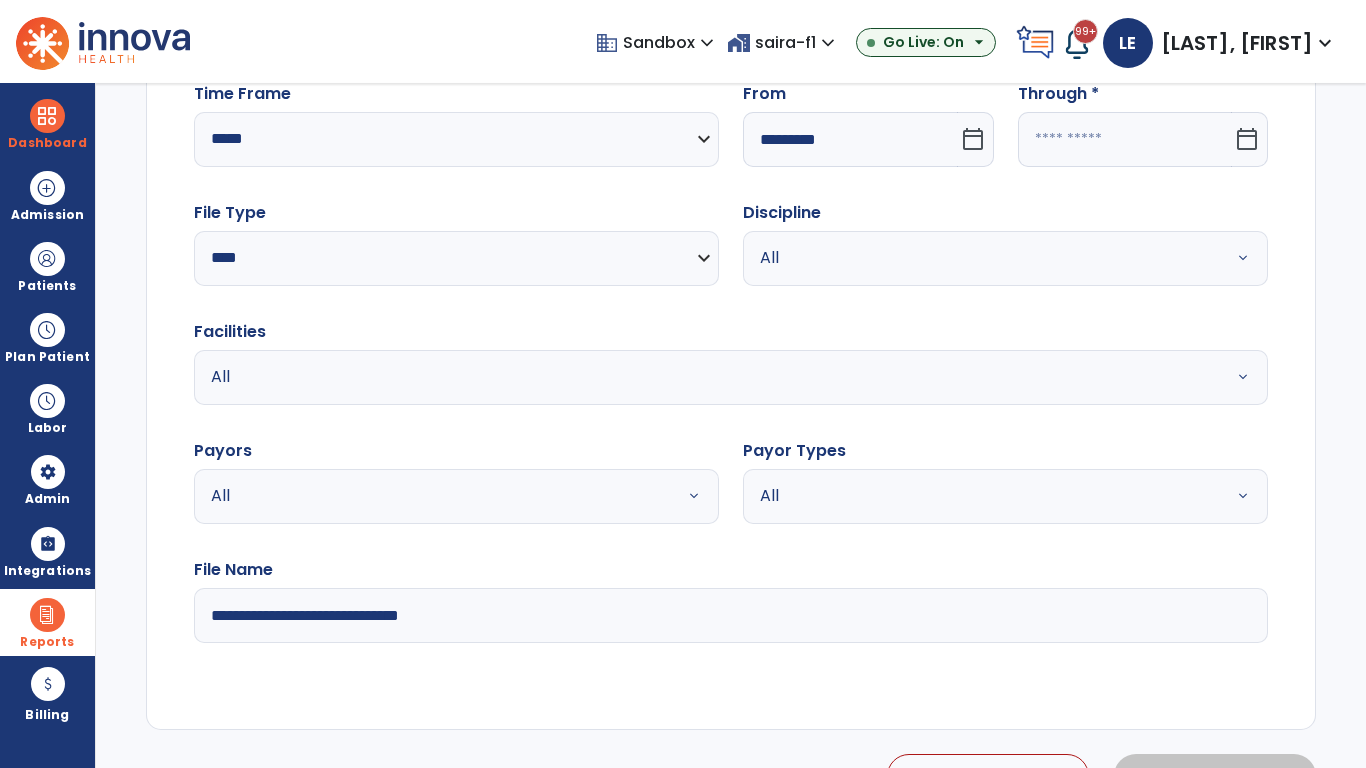 select on "*" 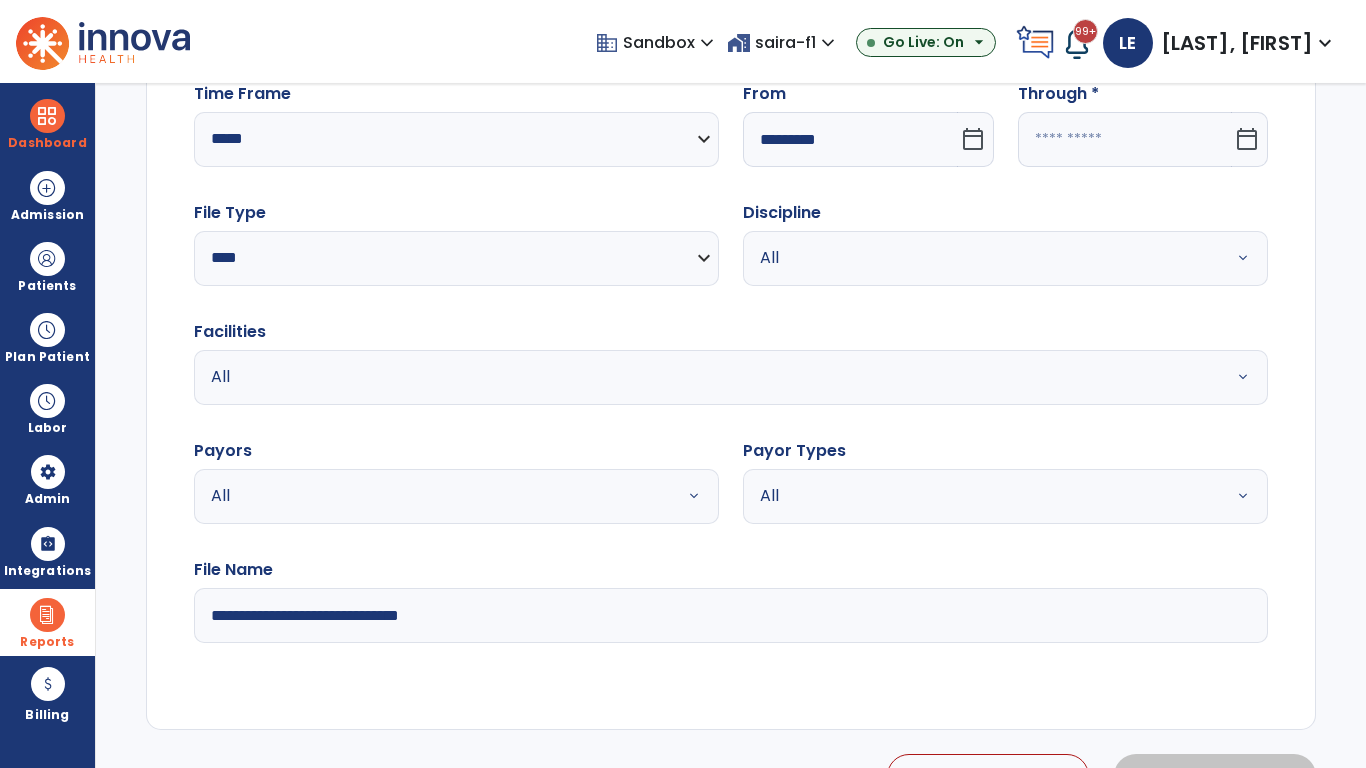 select on "****" 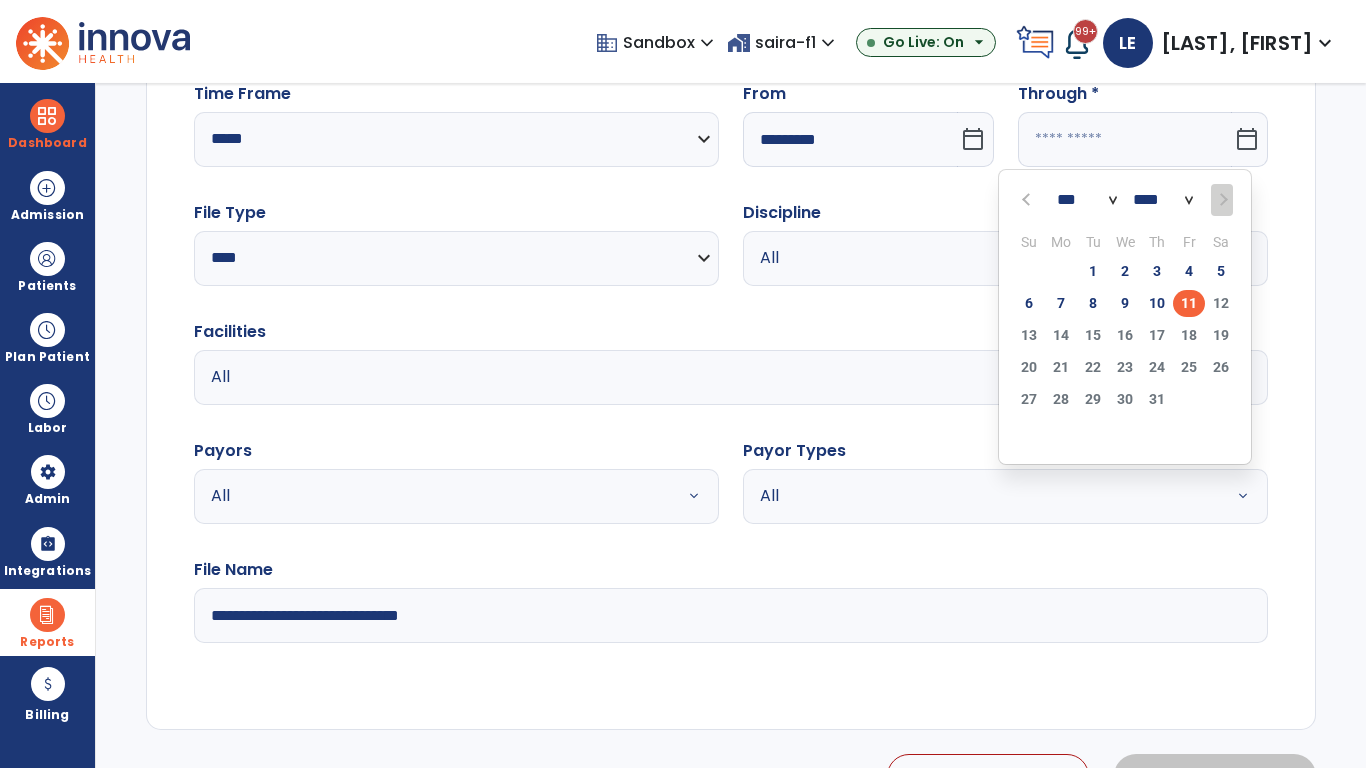 select on "*" 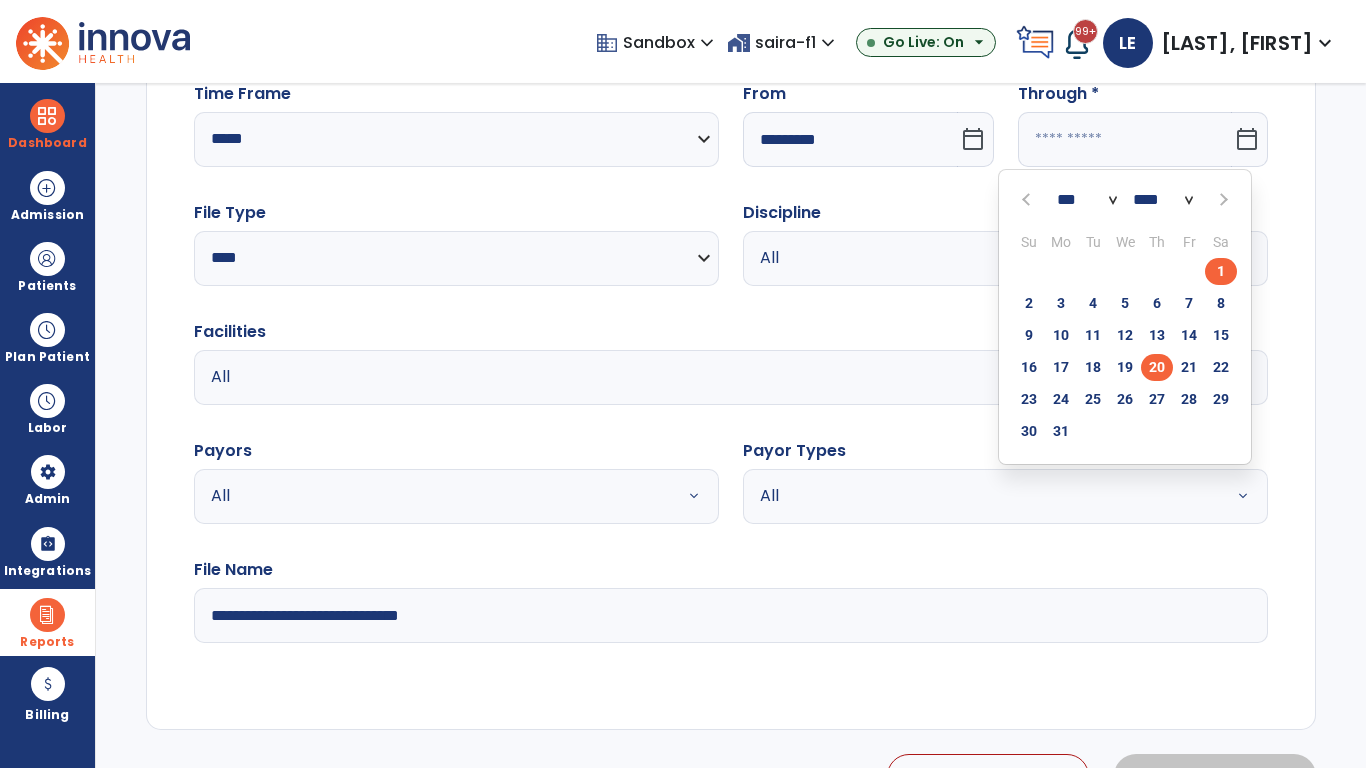 click on "20" 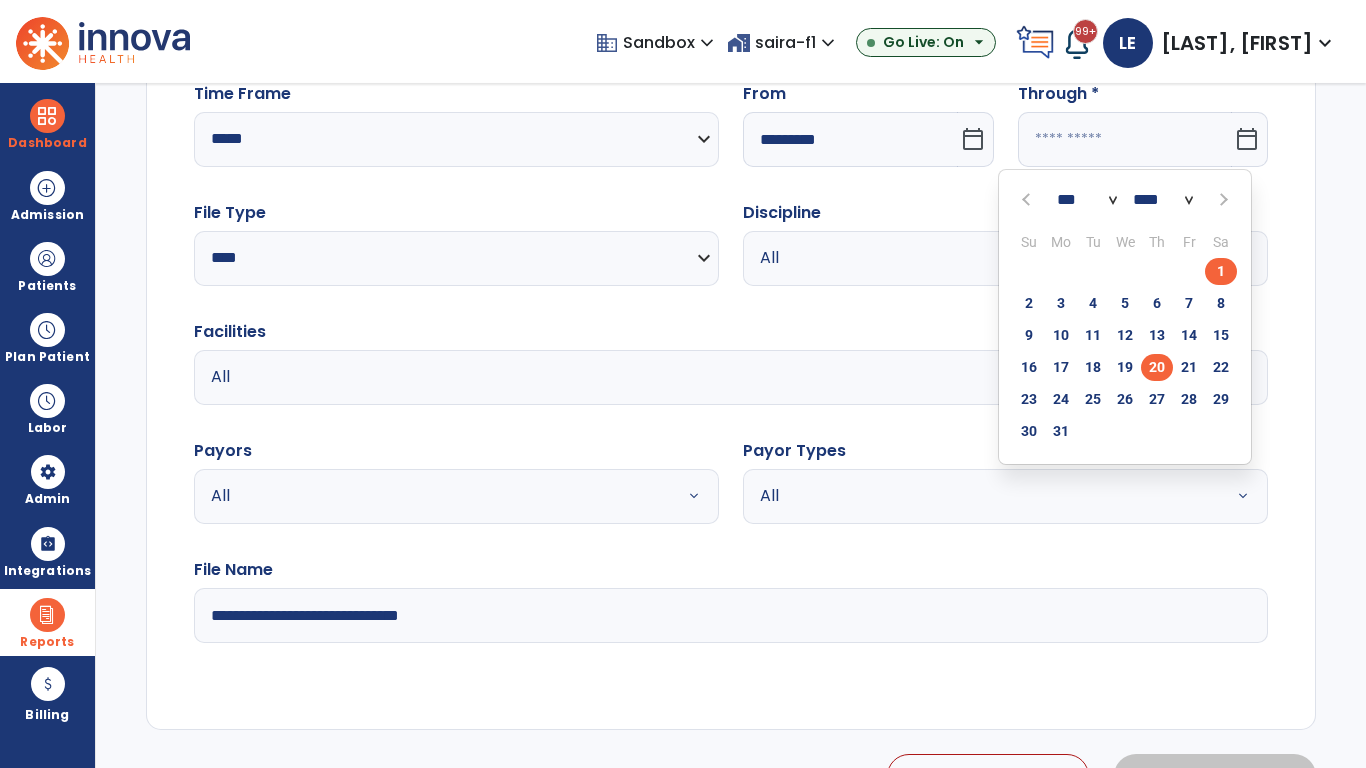 type on "**********" 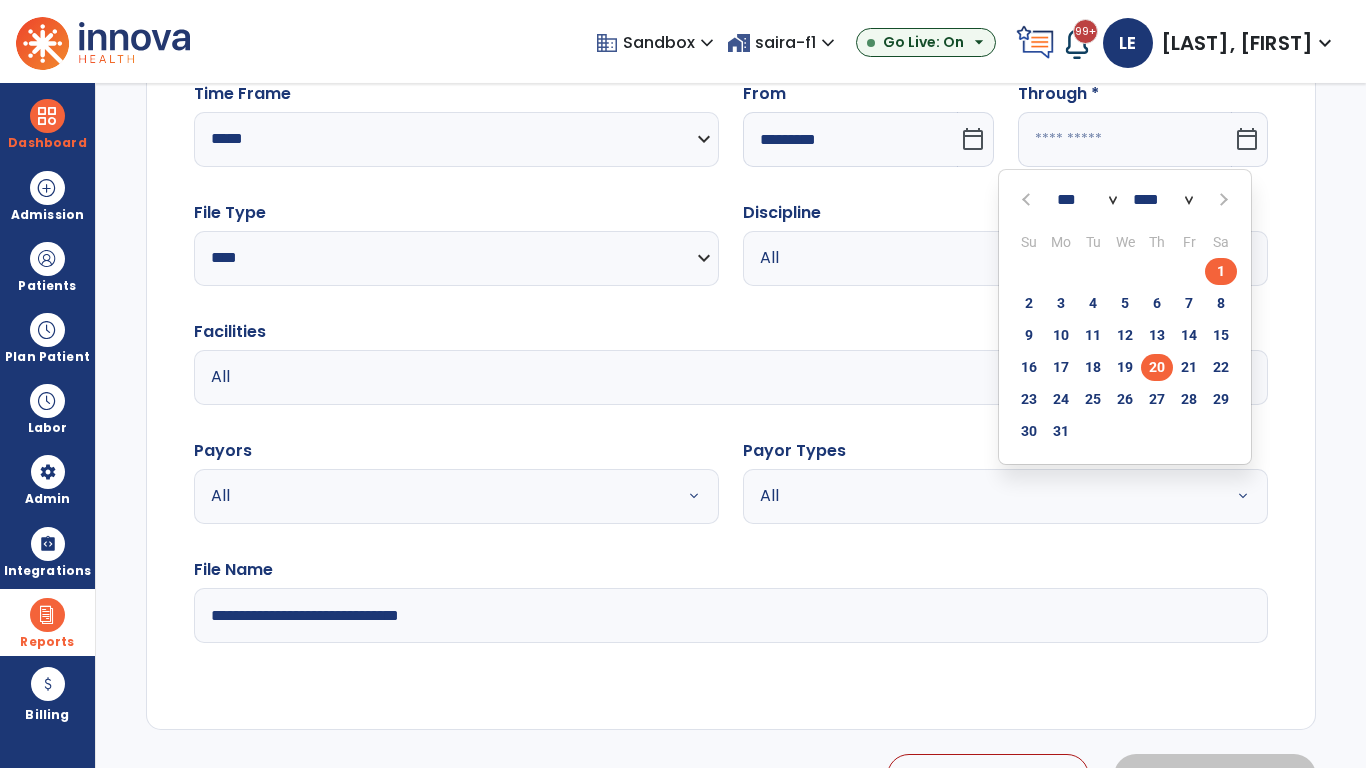 type on "*********" 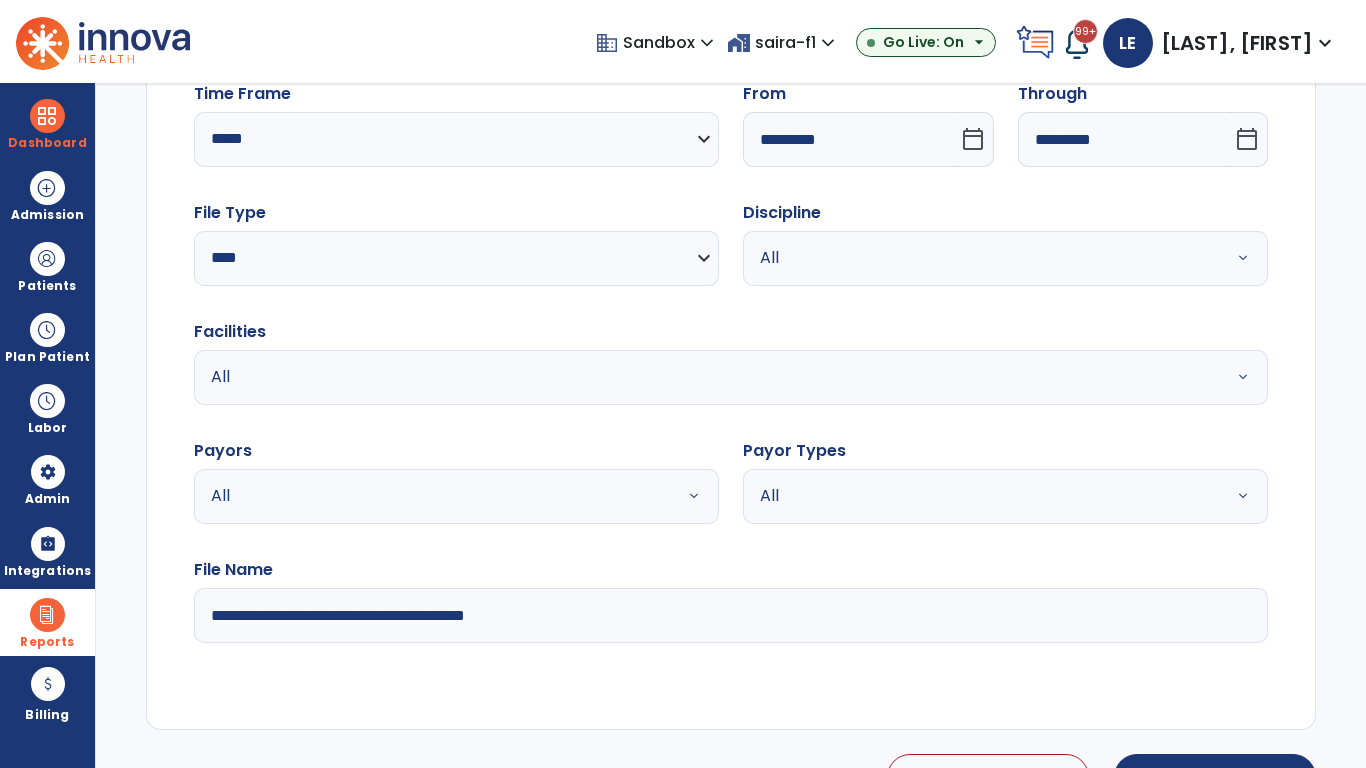 click on "All" at bounding box center (981, 258) 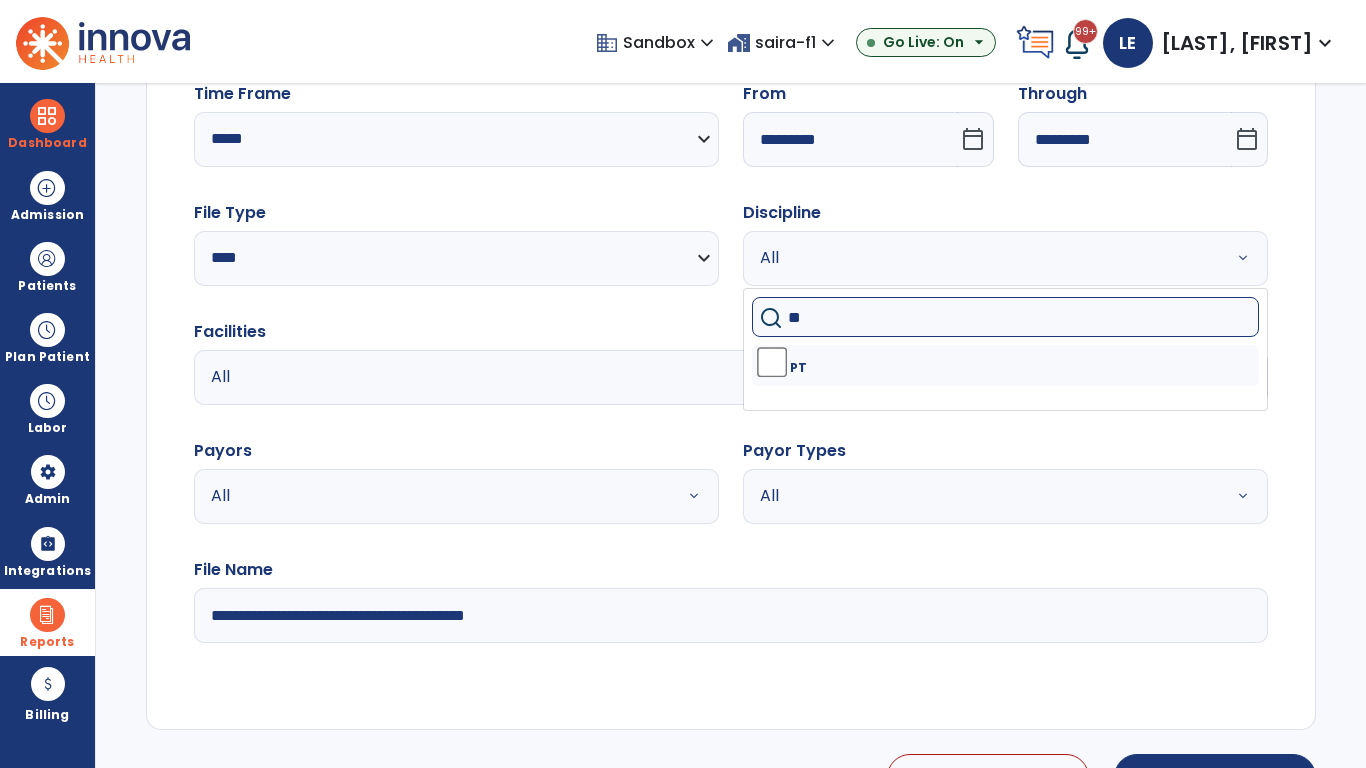 type on "**" 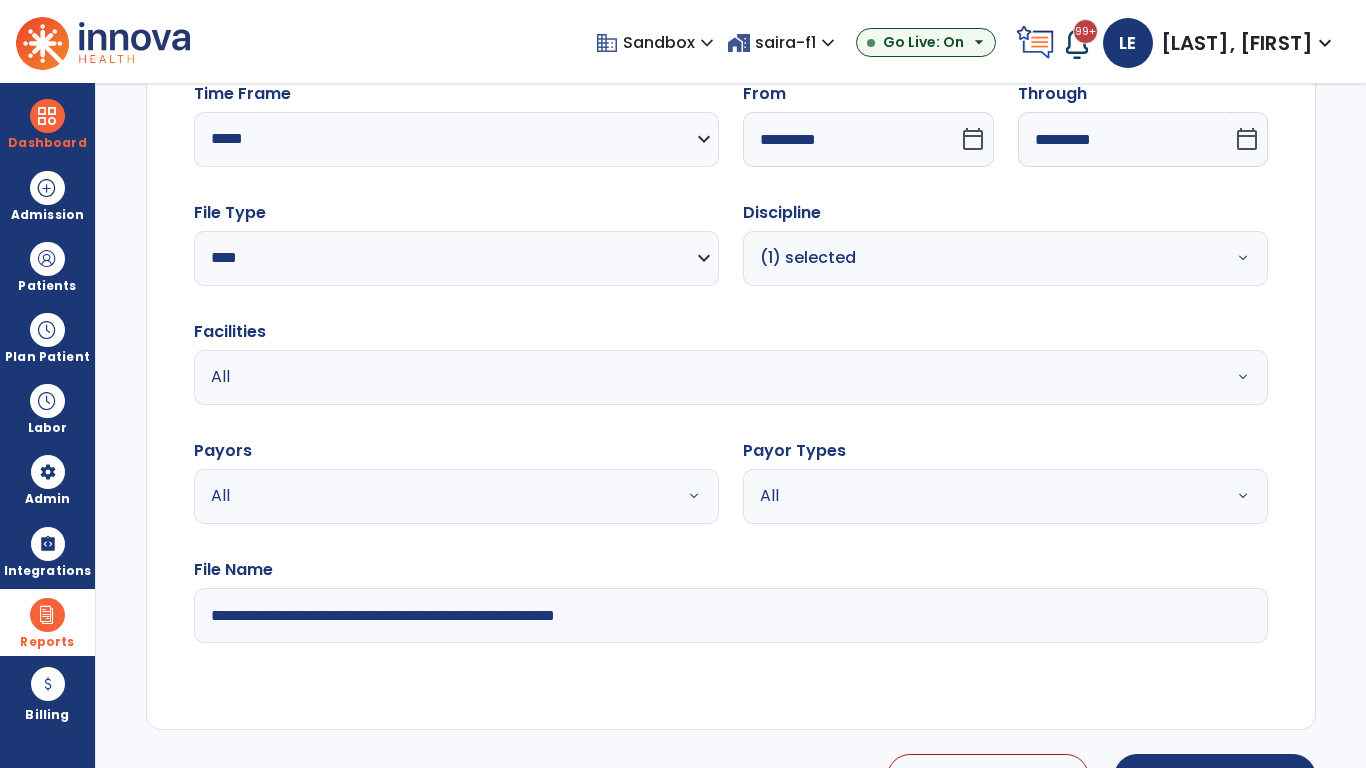 type on "**********" 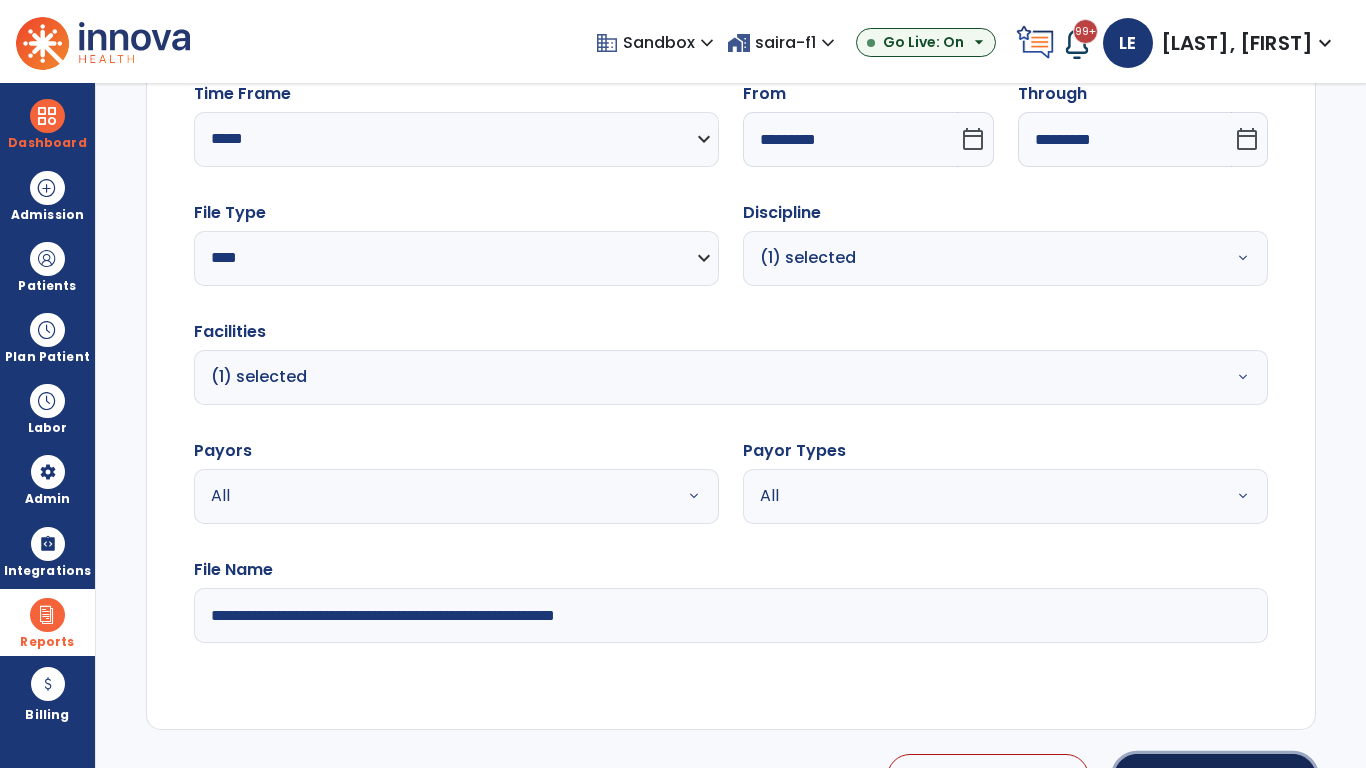 click on "Generate Report" 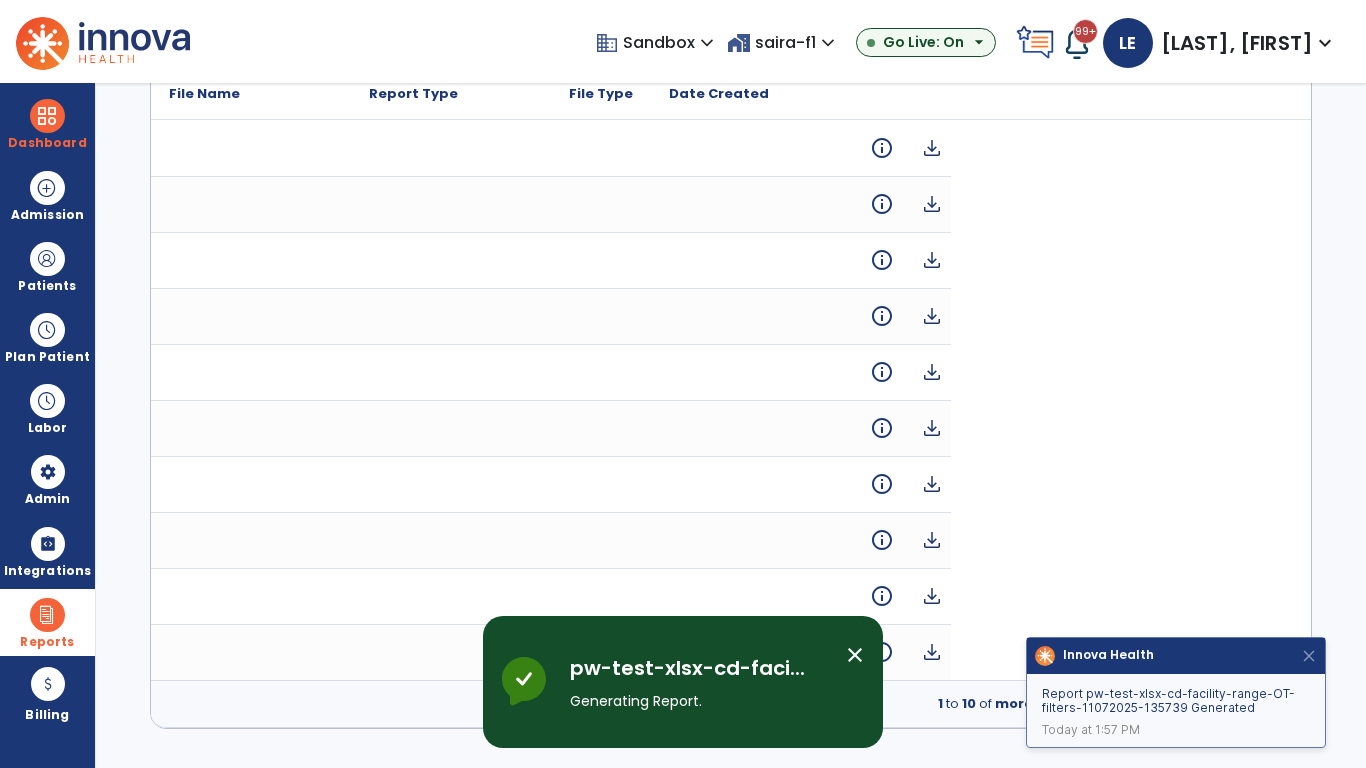 scroll, scrollTop: 0, scrollLeft: 0, axis: both 